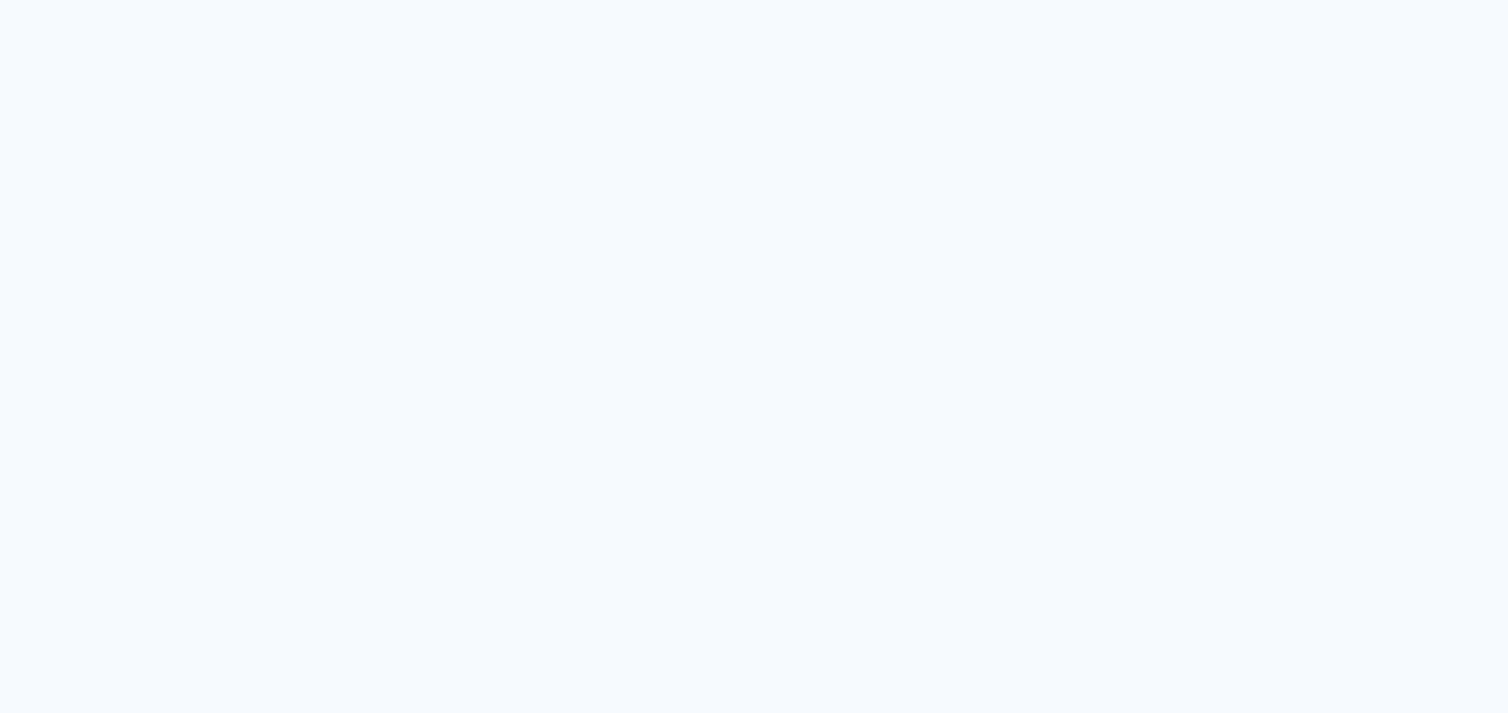 scroll, scrollTop: 0, scrollLeft: 0, axis: both 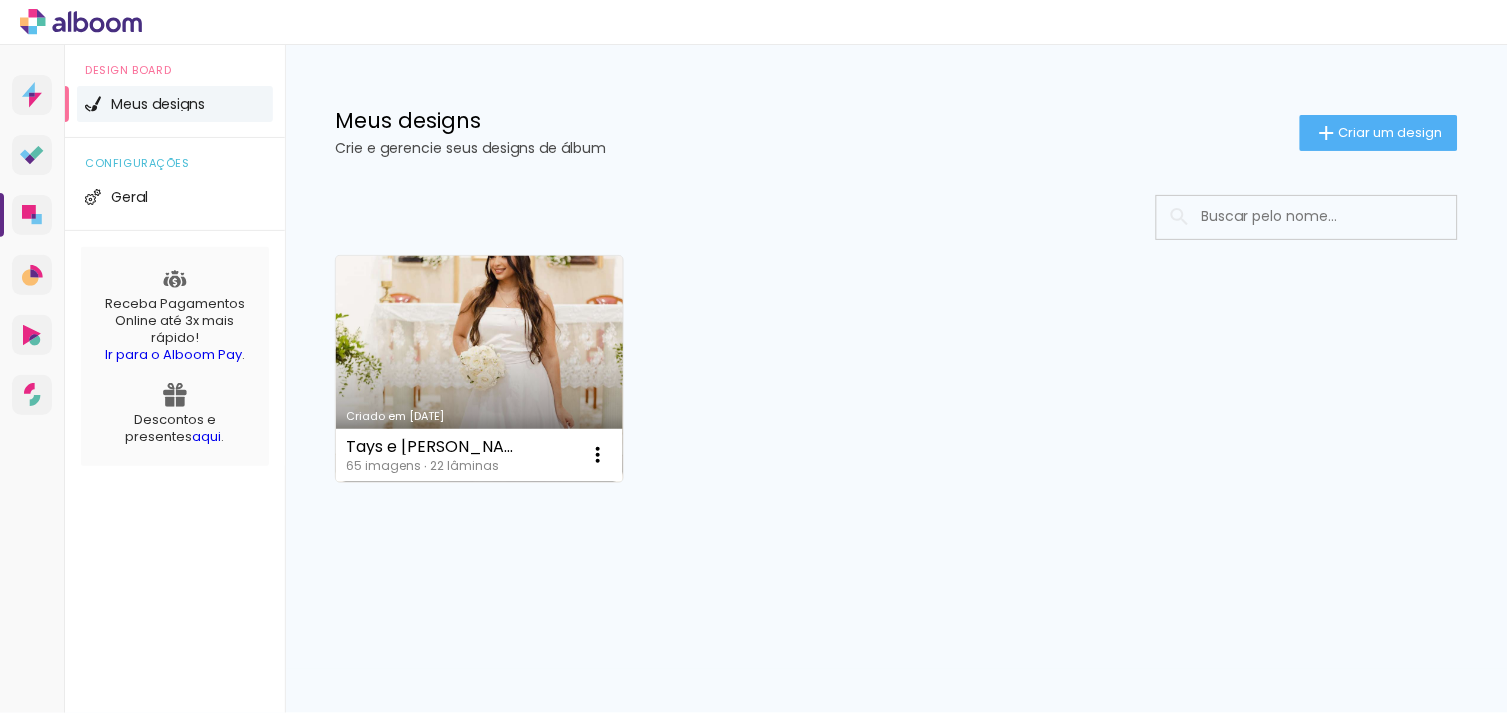 click on "Criado em [DATE]" at bounding box center [479, 369] 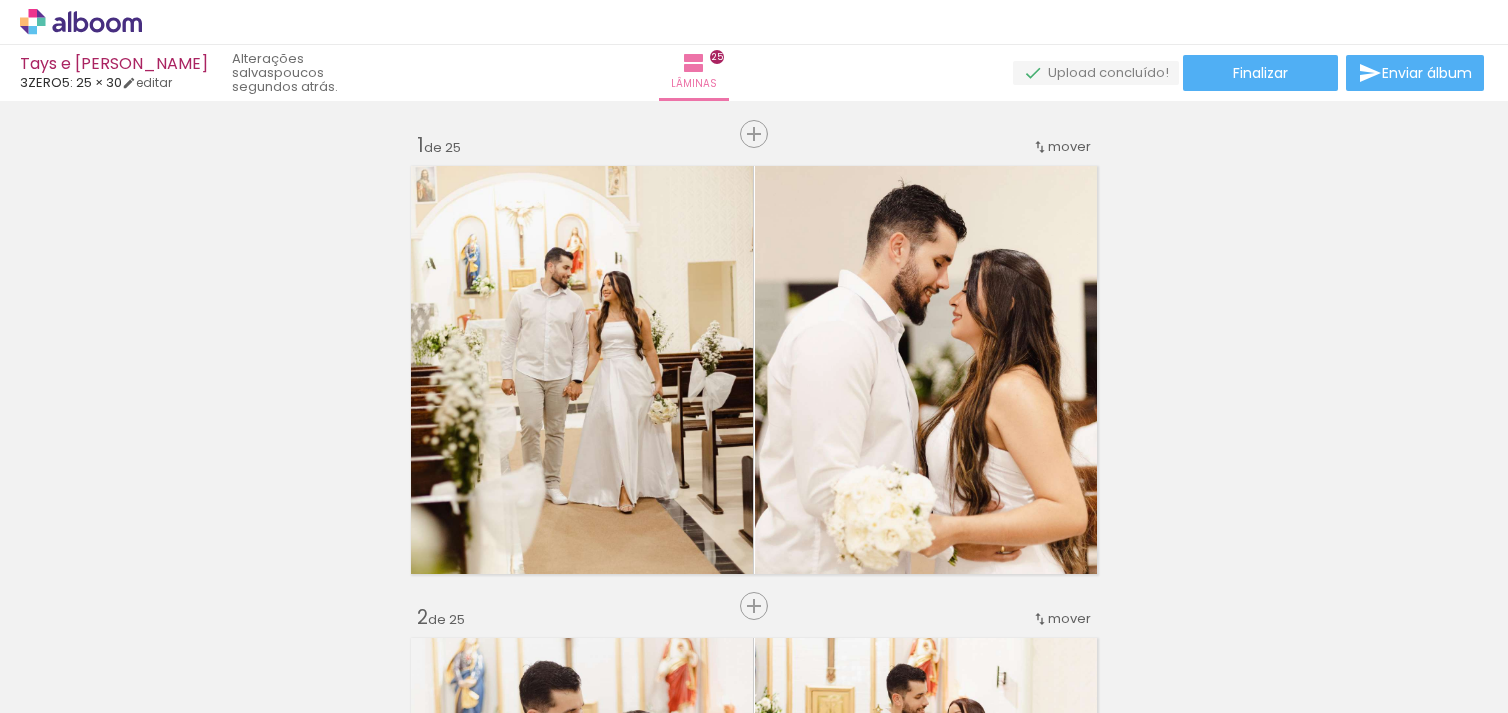 scroll, scrollTop: 0, scrollLeft: 0, axis: both 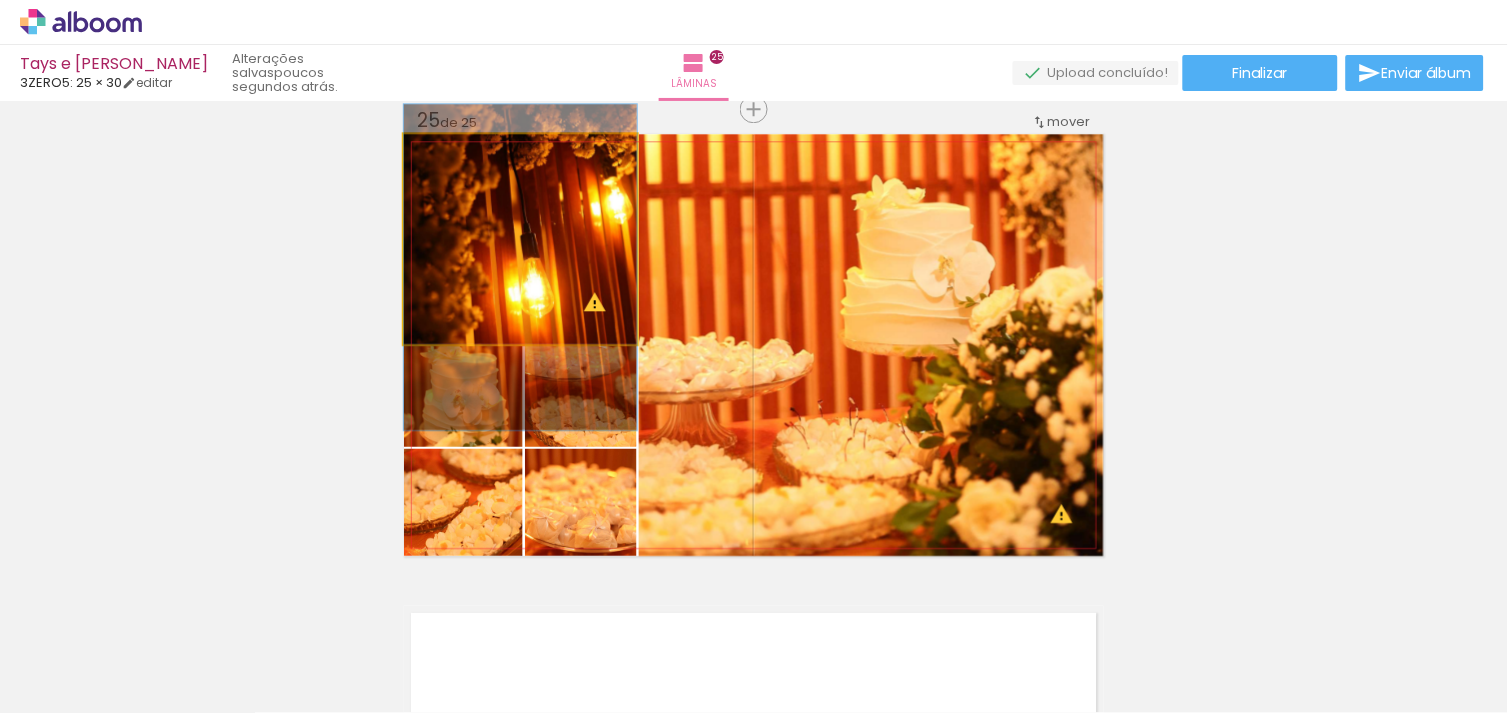 drag, startPoint x: 550, startPoint y: 256, endPoint x: 550, endPoint y: 285, distance: 29 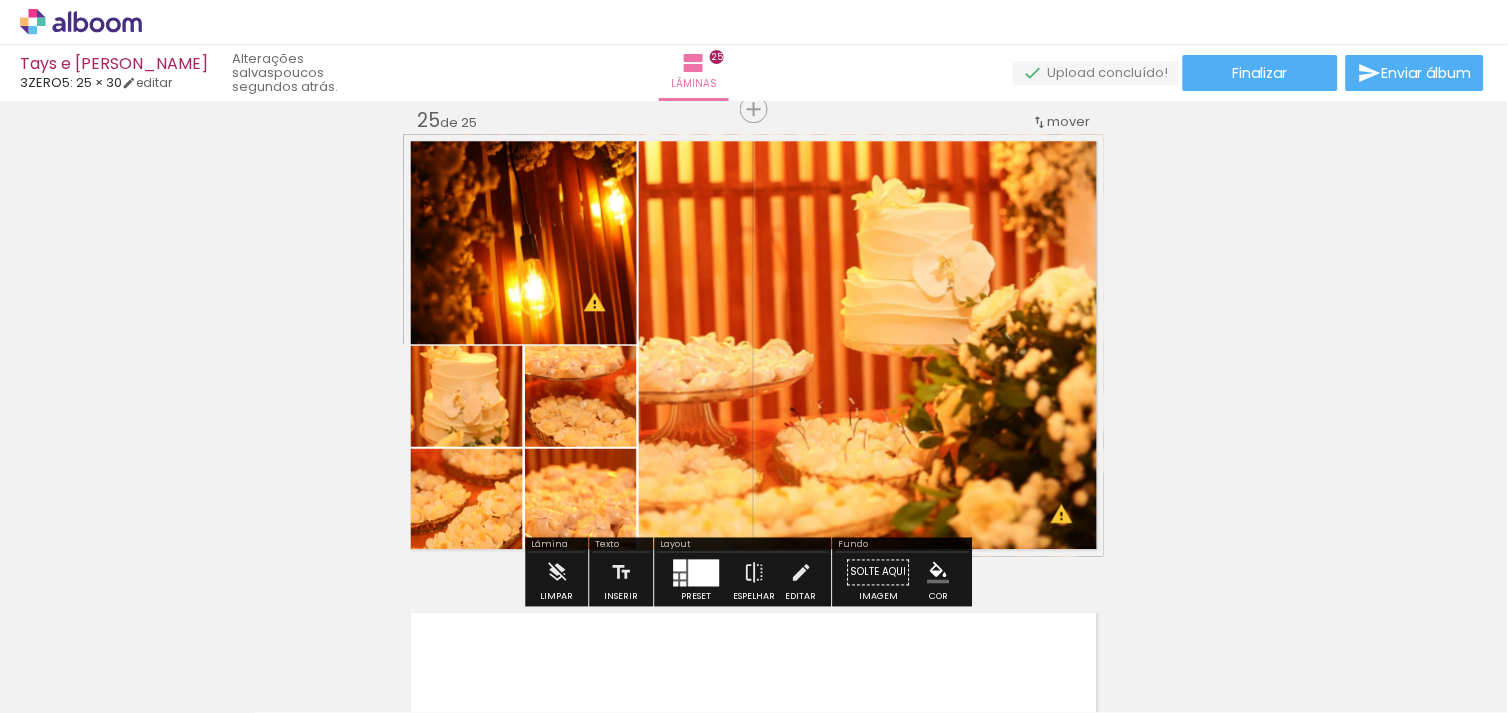 click 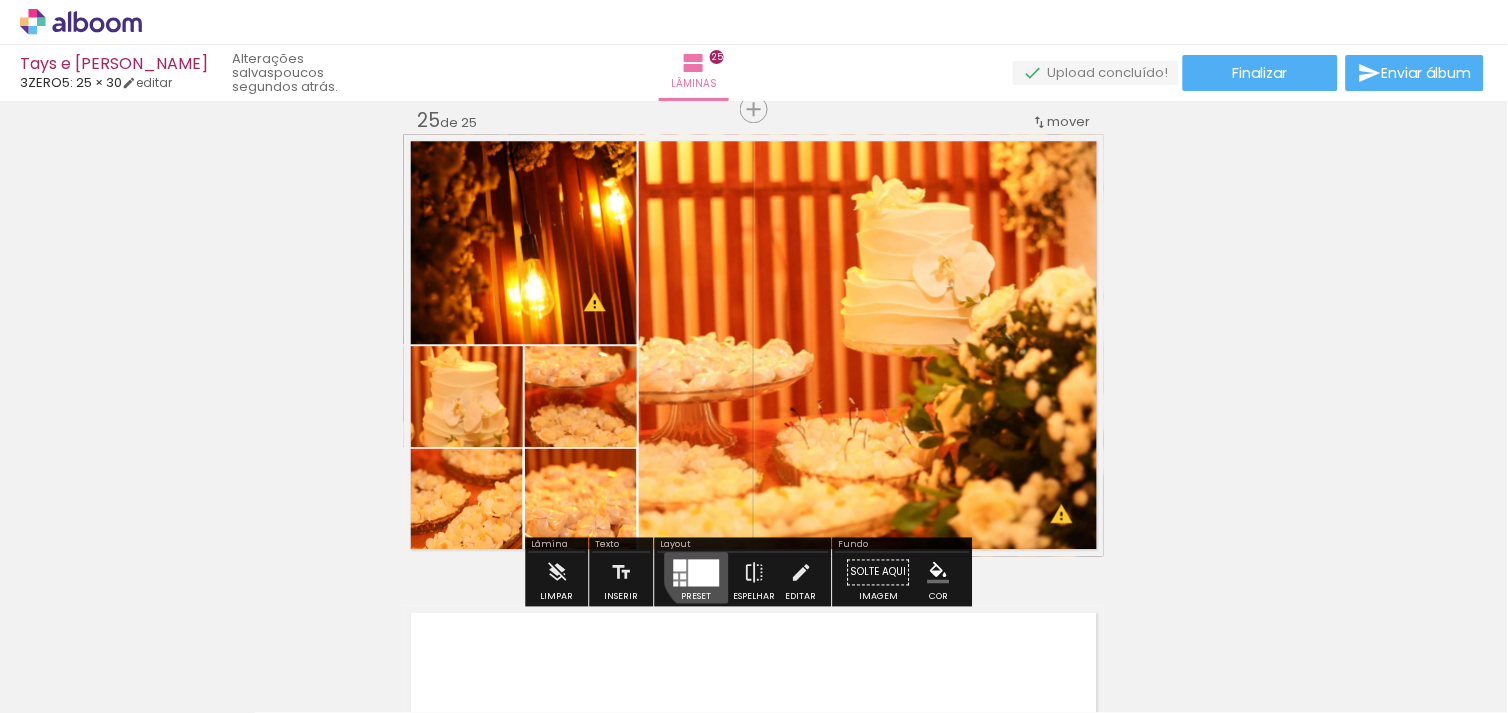 click at bounding box center [704, 572] 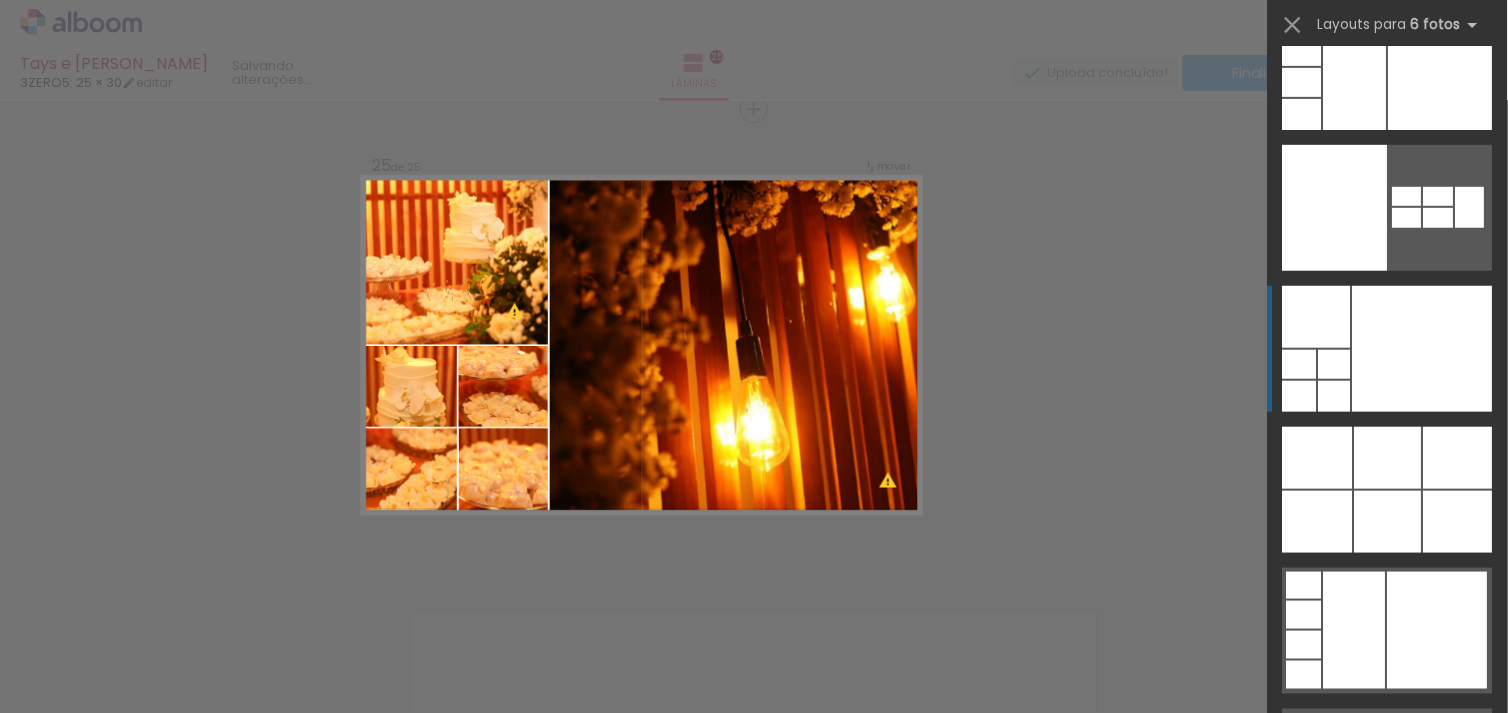 scroll, scrollTop: 73461, scrollLeft: 0, axis: vertical 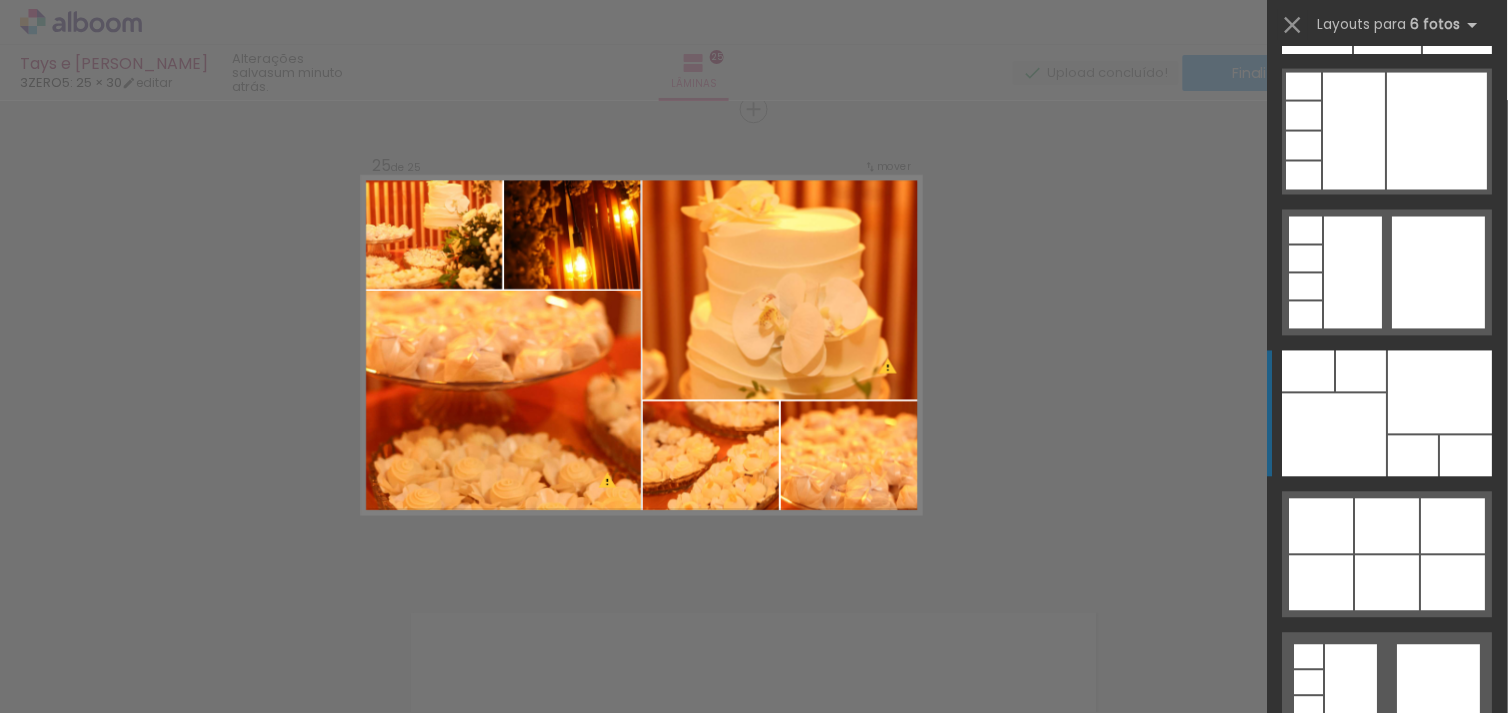 click at bounding box center (1300, -135) 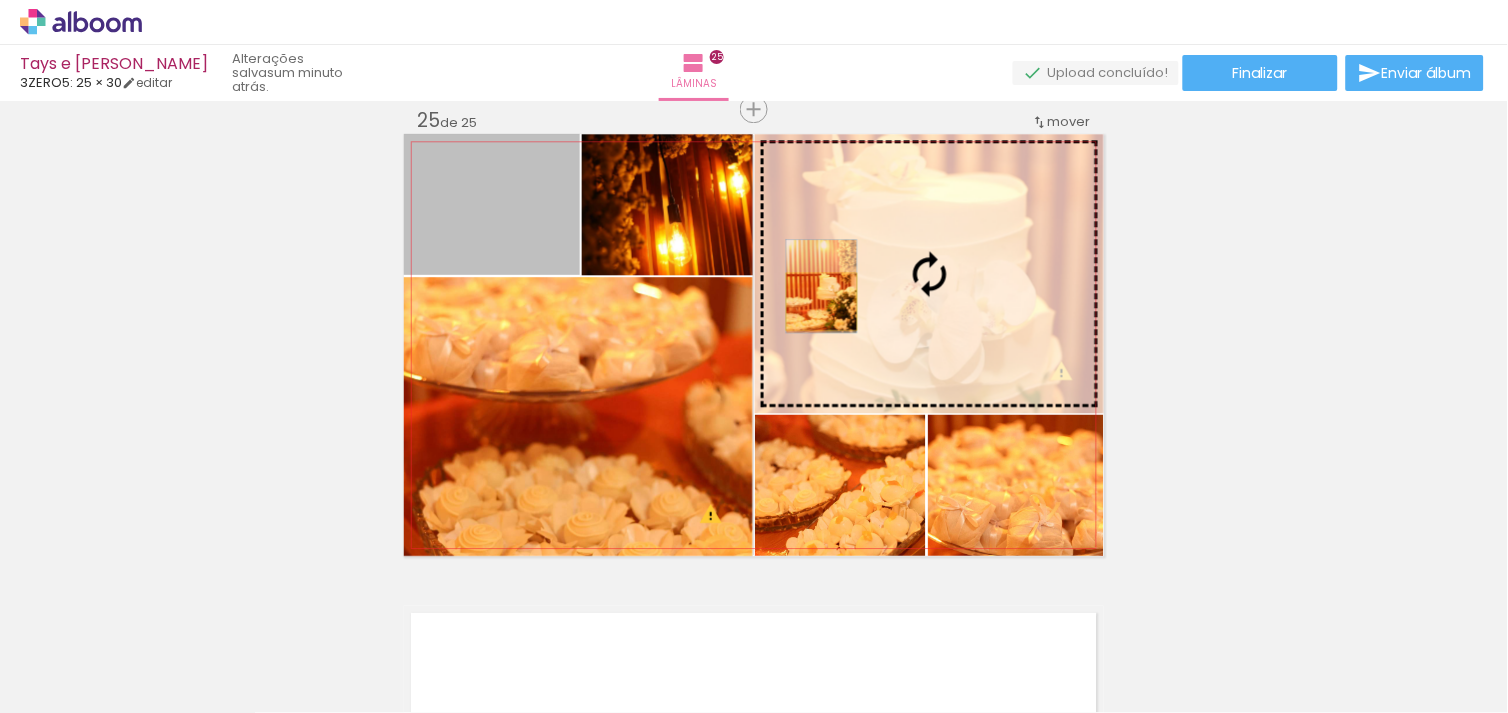 drag, startPoint x: 486, startPoint y: 258, endPoint x: 884, endPoint y: 305, distance: 400.7655 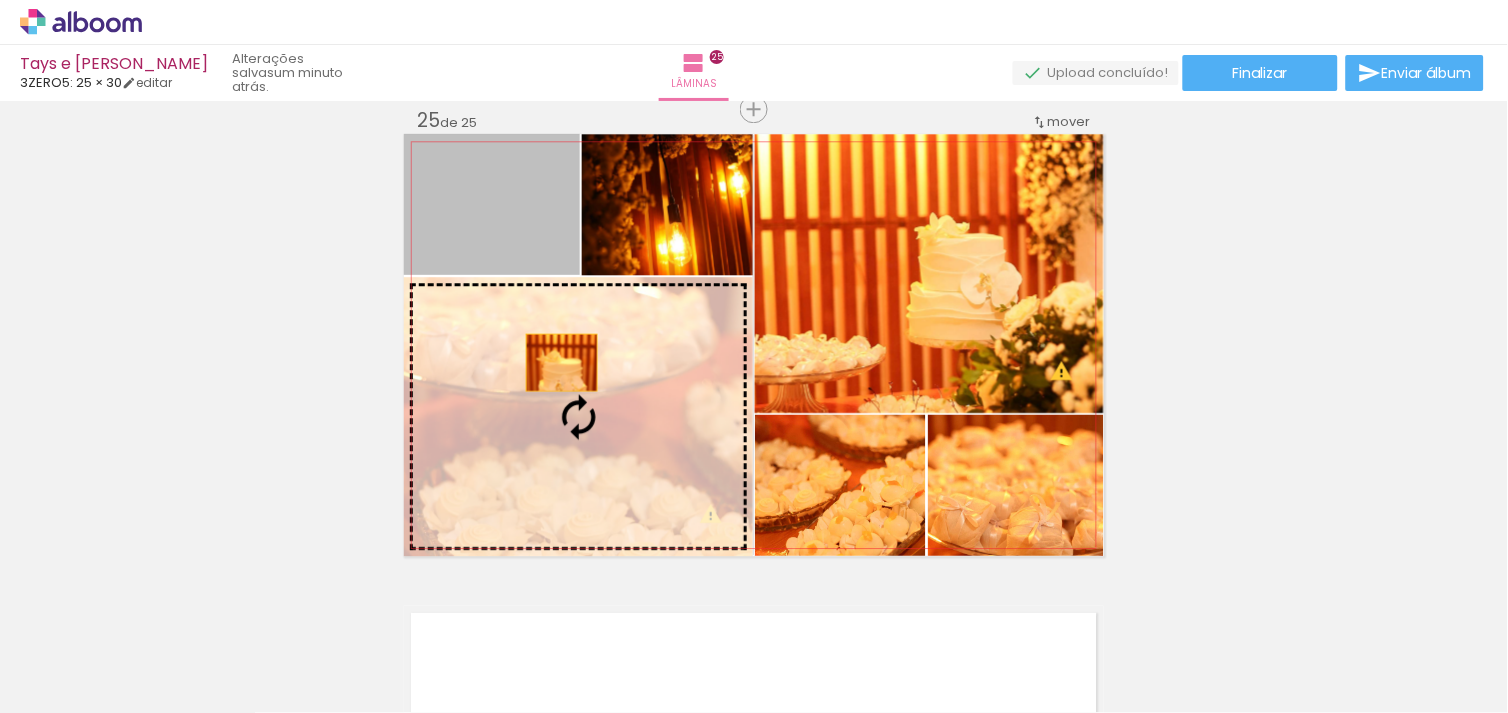 drag, startPoint x: 515, startPoint y: 212, endPoint x: 555, endPoint y: 372, distance: 164.92422 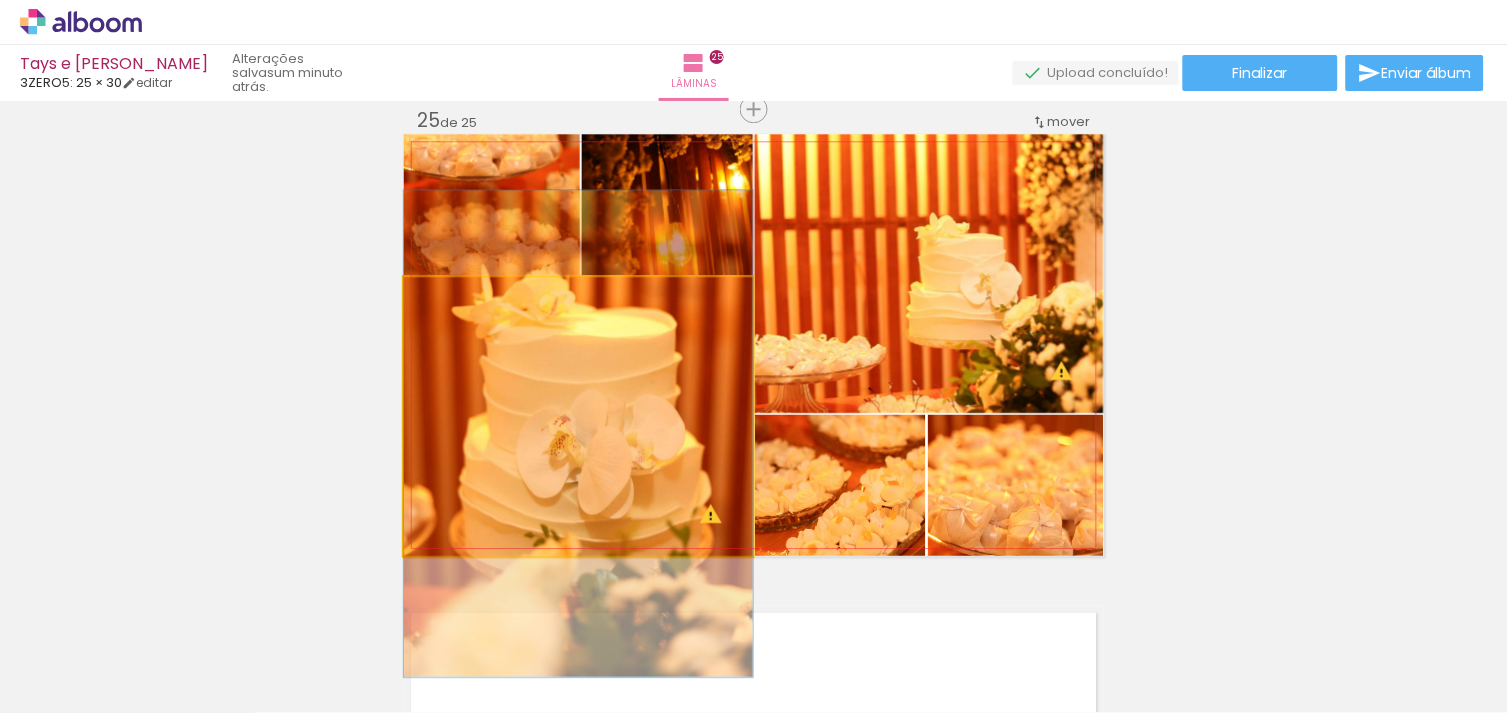 drag, startPoint x: 574, startPoint y: 408, endPoint x: 575, endPoint y: 425, distance: 17.029387 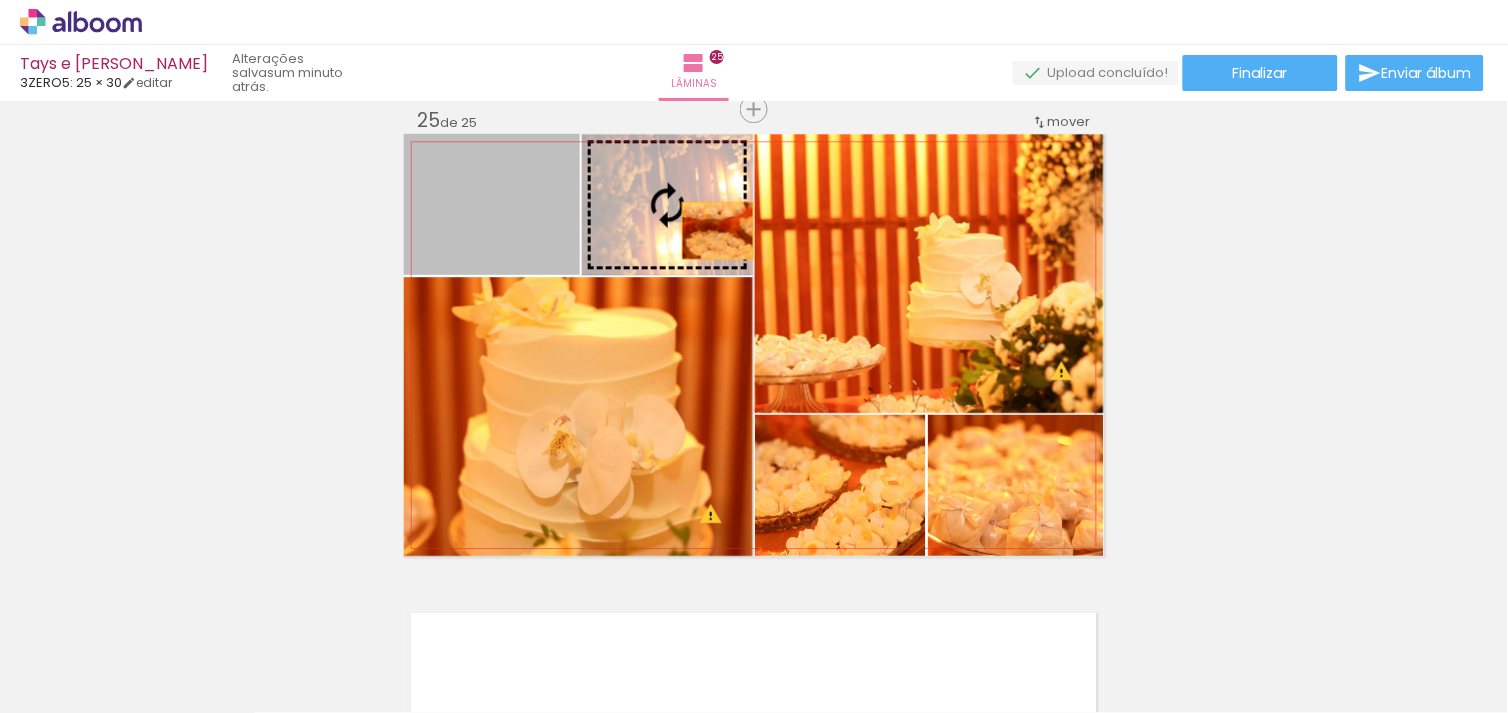 drag, startPoint x: 524, startPoint y: 246, endPoint x: 707, endPoint y: 230, distance: 183.69812 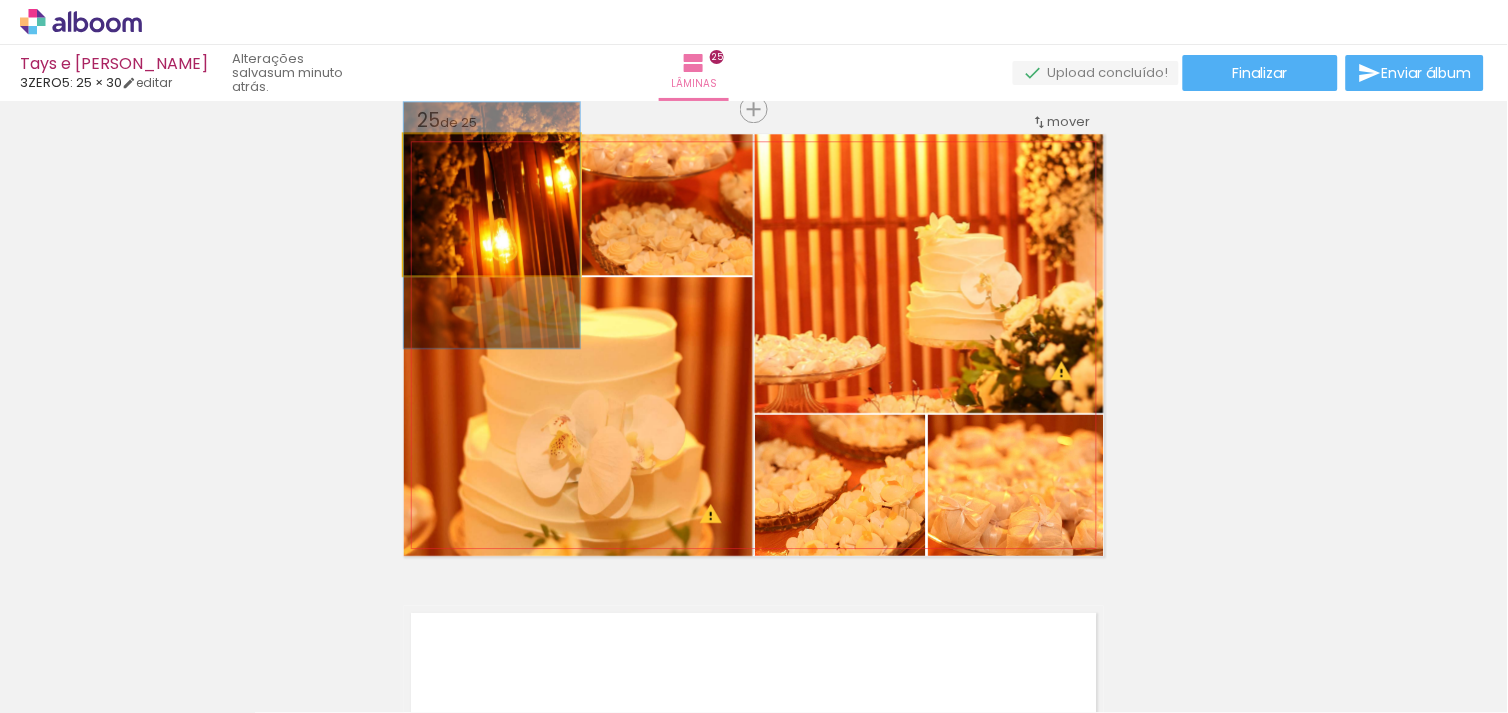 drag, startPoint x: 546, startPoint y: 220, endPoint x: 544, endPoint y: 235, distance: 15.132746 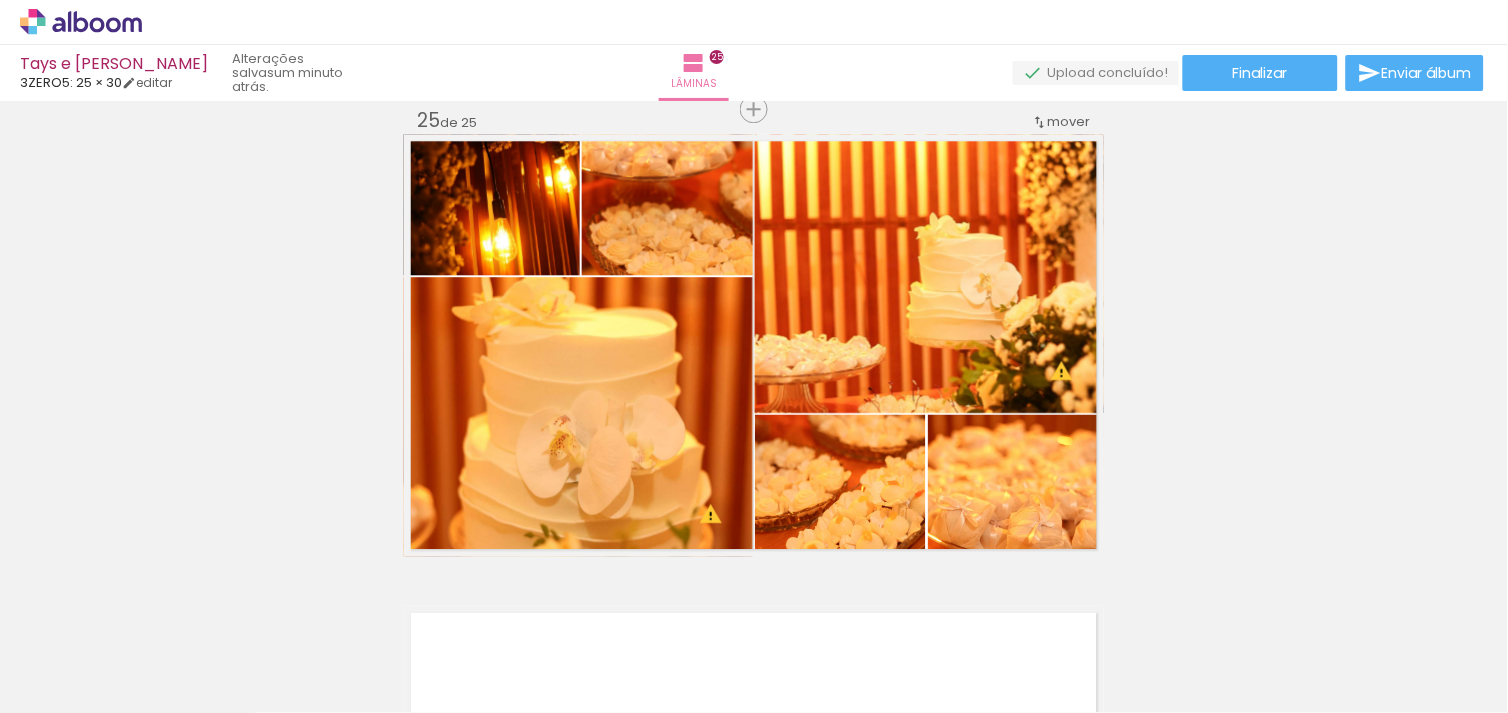 click on "Inserir lâmina 1  de 25  Inserir lâmina 2  de 25  Inserir lâmina 3  de 25  Inserir lâmina 4  de 25  Inserir lâmina 5  de 25  Inserir lâmina 6  de 25  Inserir lâmina 7  de 25  Inserir lâmina 8  de 25  Inserir lâmina 9  de 25  Inserir lâmina 10  de 25  Inserir lâmina 11  de 25  Inserir lâmina 12  de 25  Inserir lâmina 13  de 25  Inserir lâmina 14  de 25  Inserir lâmina 15  de 25  Inserir lâmina 16  de 25  Inserir lâmina 17  de 25  Inserir lâmina 18  de 25  Inserir lâmina 19  de 25  Inserir lâmina 20  de 25  Inserir lâmina 21  de 25  Inserir lâmina 22  de 25  Inserir lâmina 23  de 25  Inserir lâmina 24  de 25  Inserir lâmina 25  de 25 O Designbox precisará aumentar a sua imagem em 237% para exportar para impressão. O Designbox precisará aumentar a sua imagem em 278% para exportar para impressão. O Designbox precisará aumentar a sua imagem em 255% para exportar para impressão." at bounding box center [754, -5109] 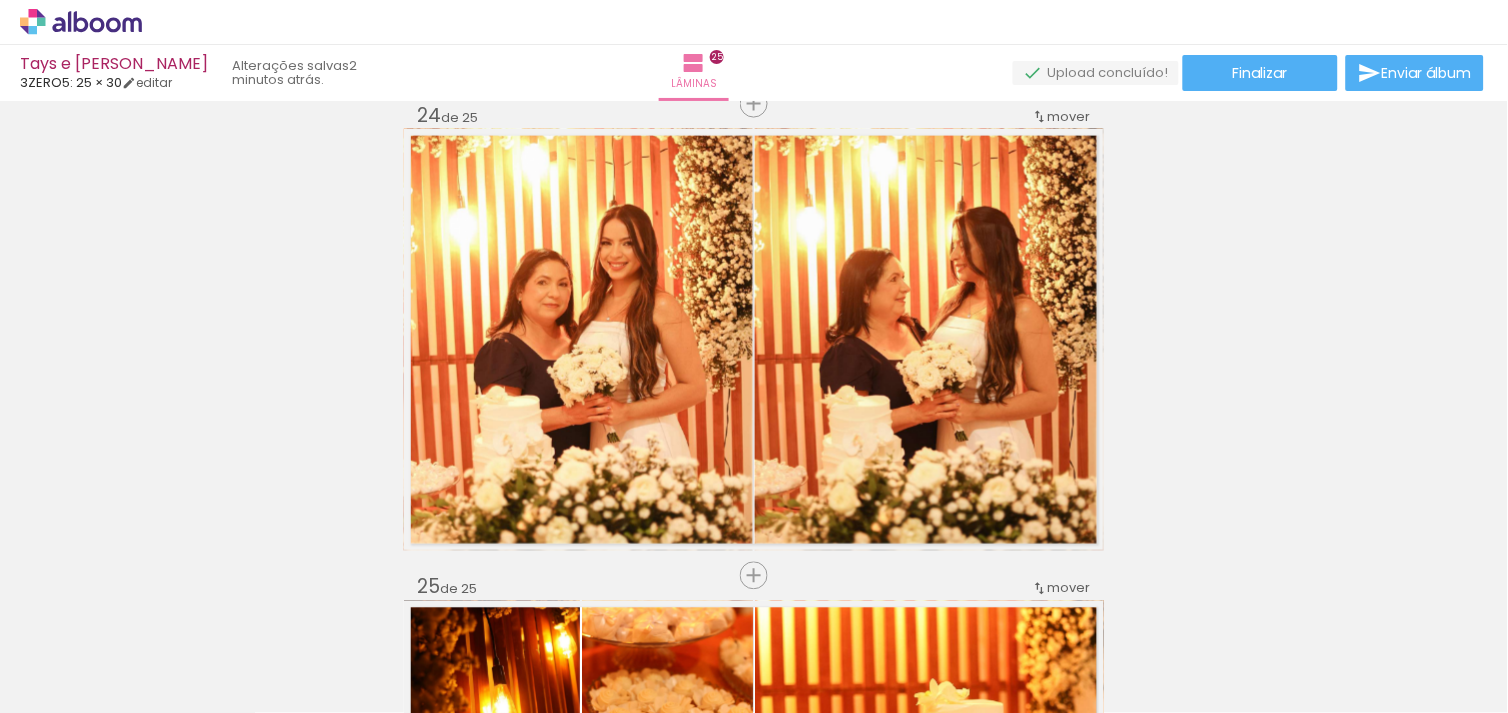 scroll, scrollTop: 10836, scrollLeft: 0, axis: vertical 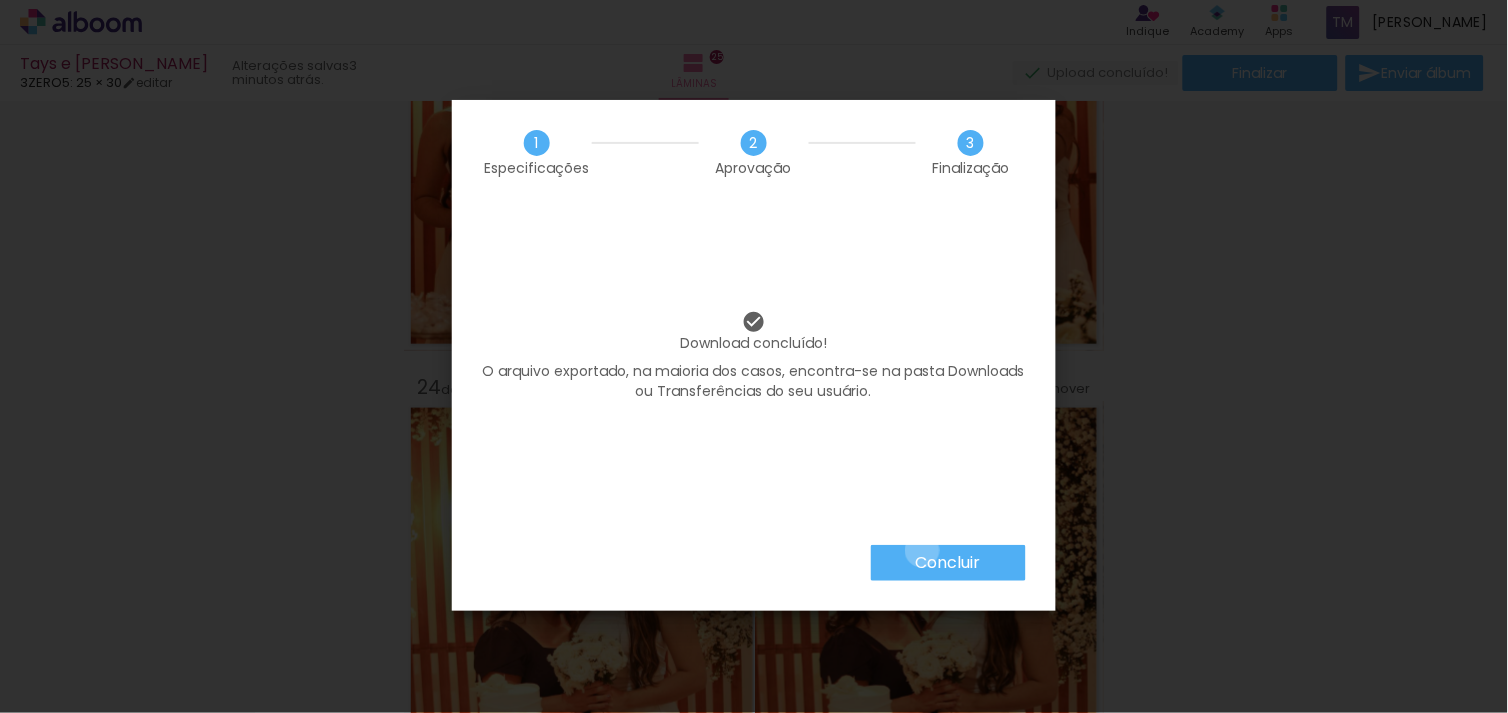 click on "Concluir" at bounding box center [948, 563] 